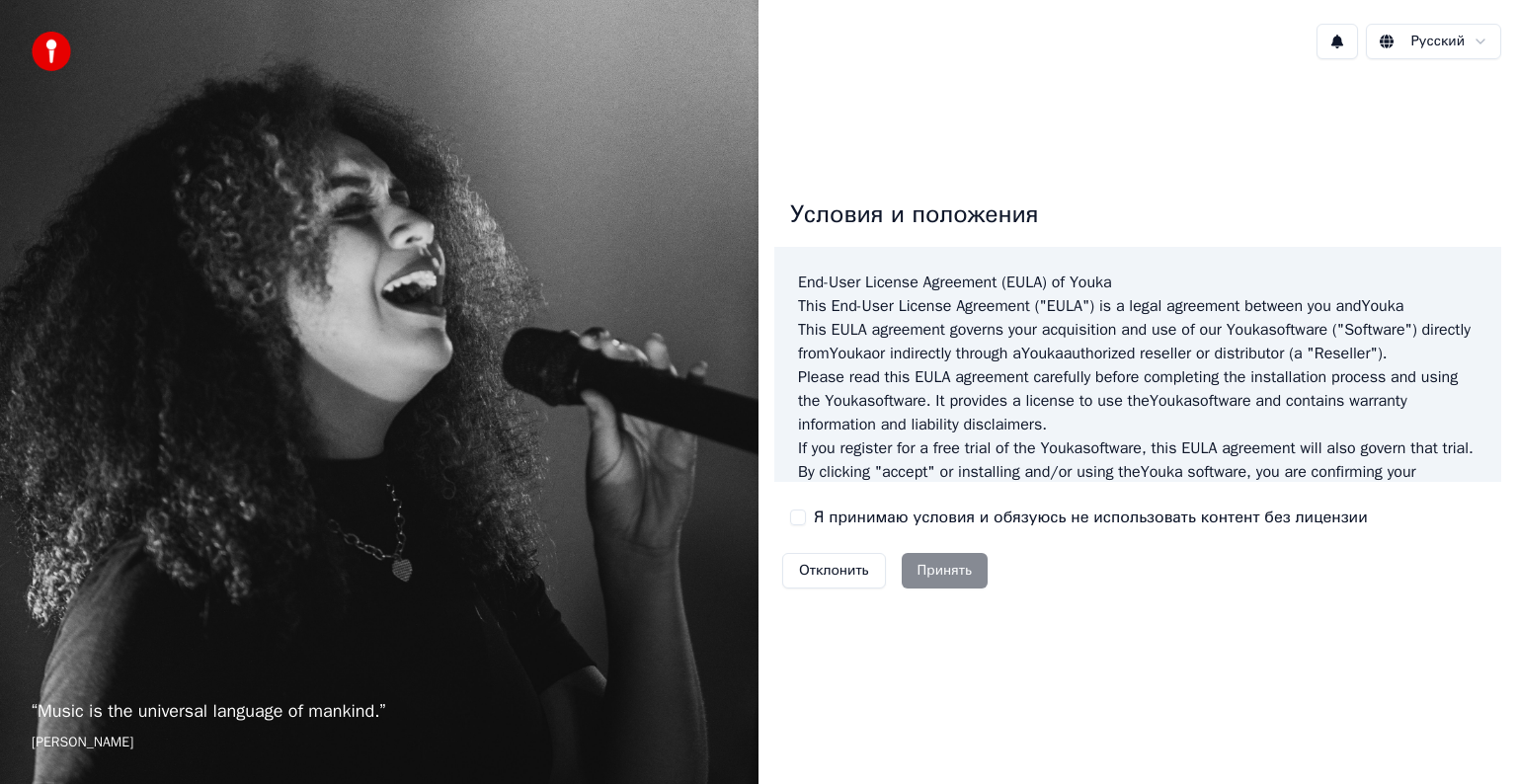 scroll, scrollTop: 0, scrollLeft: 0, axis: both 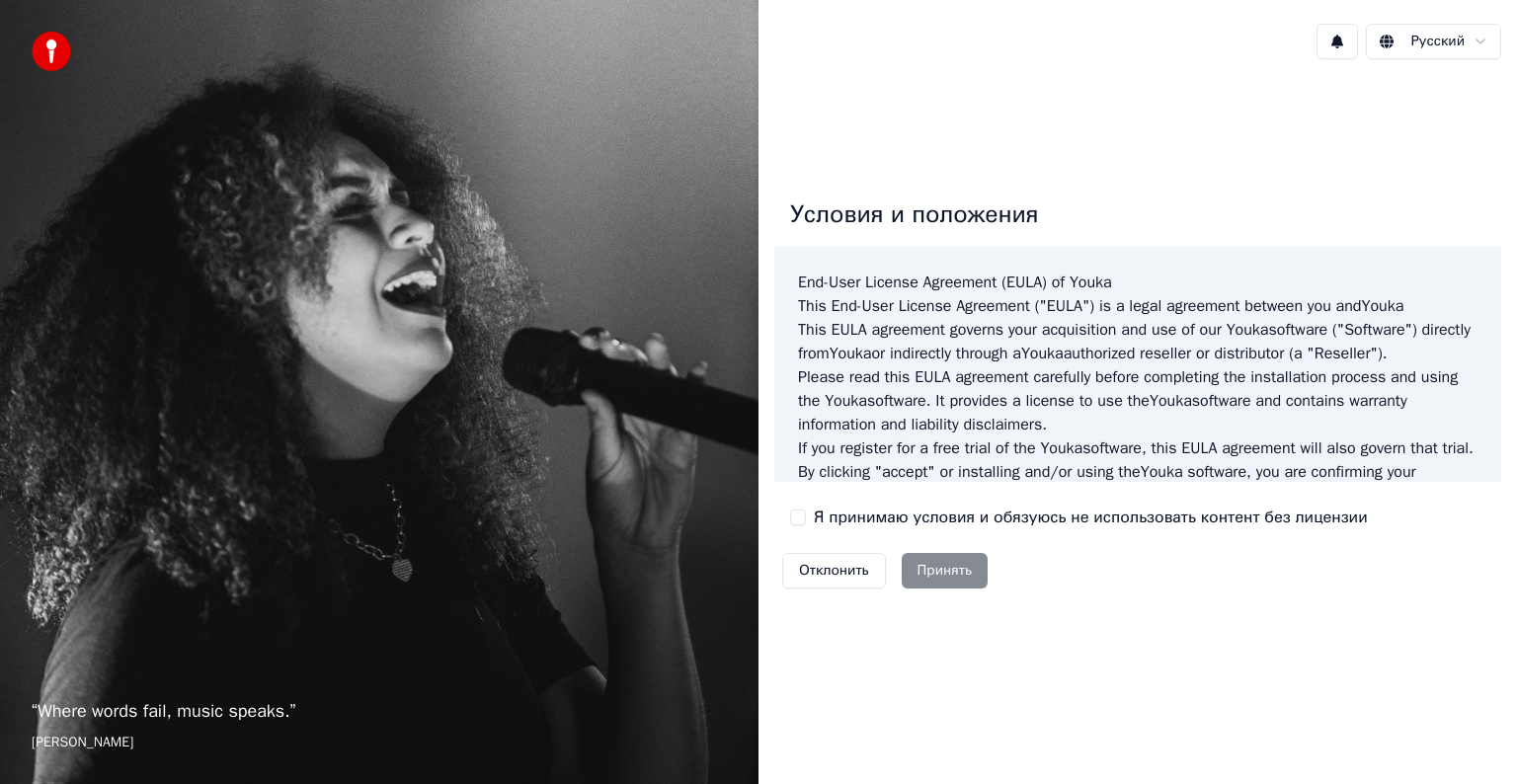 click on "Я принимаю условия и обязуюсь не использовать контент без лицензии" at bounding box center [798, 517] 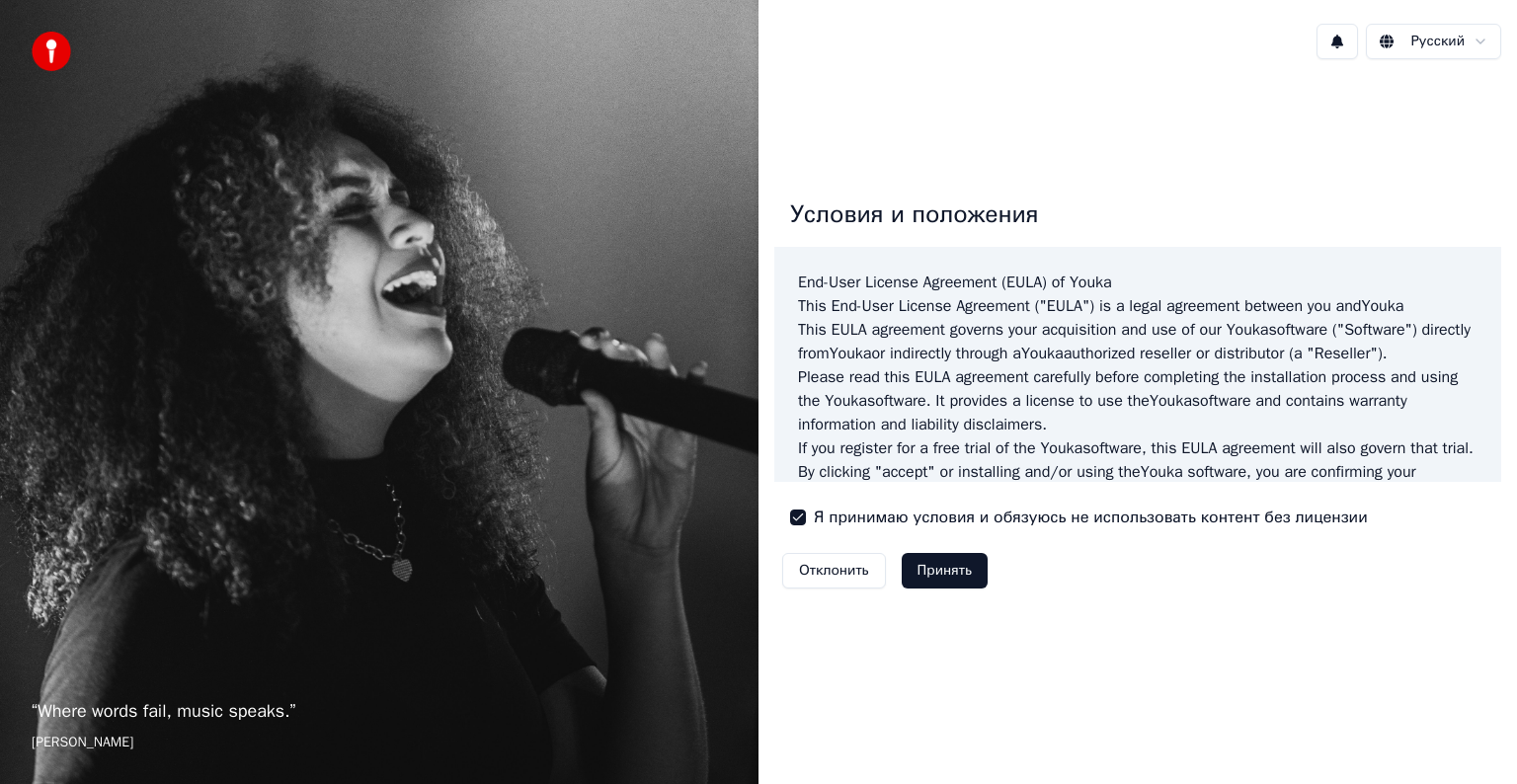 click on "Принять" at bounding box center [944, 571] 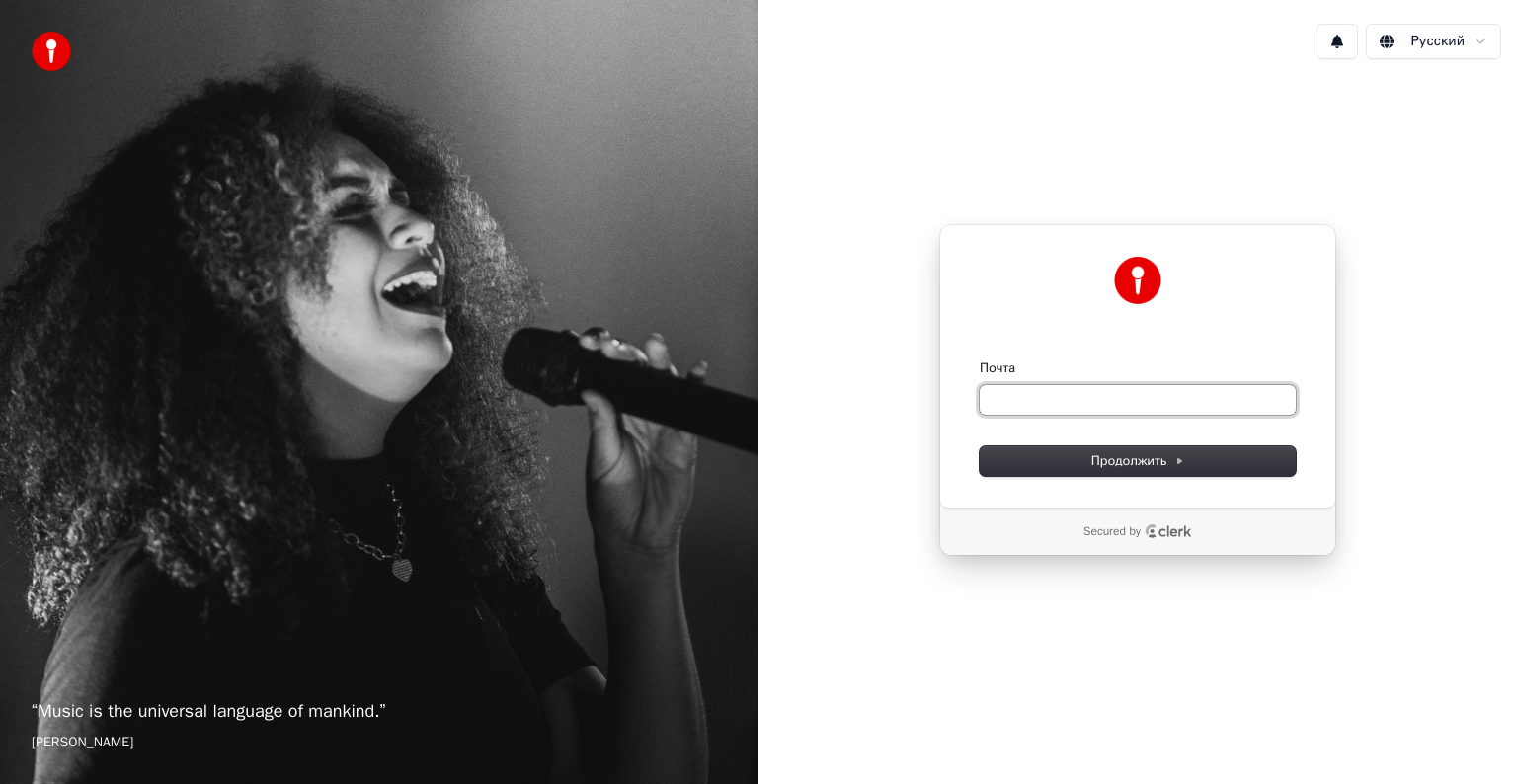 click on "Почта" at bounding box center (1138, 400) 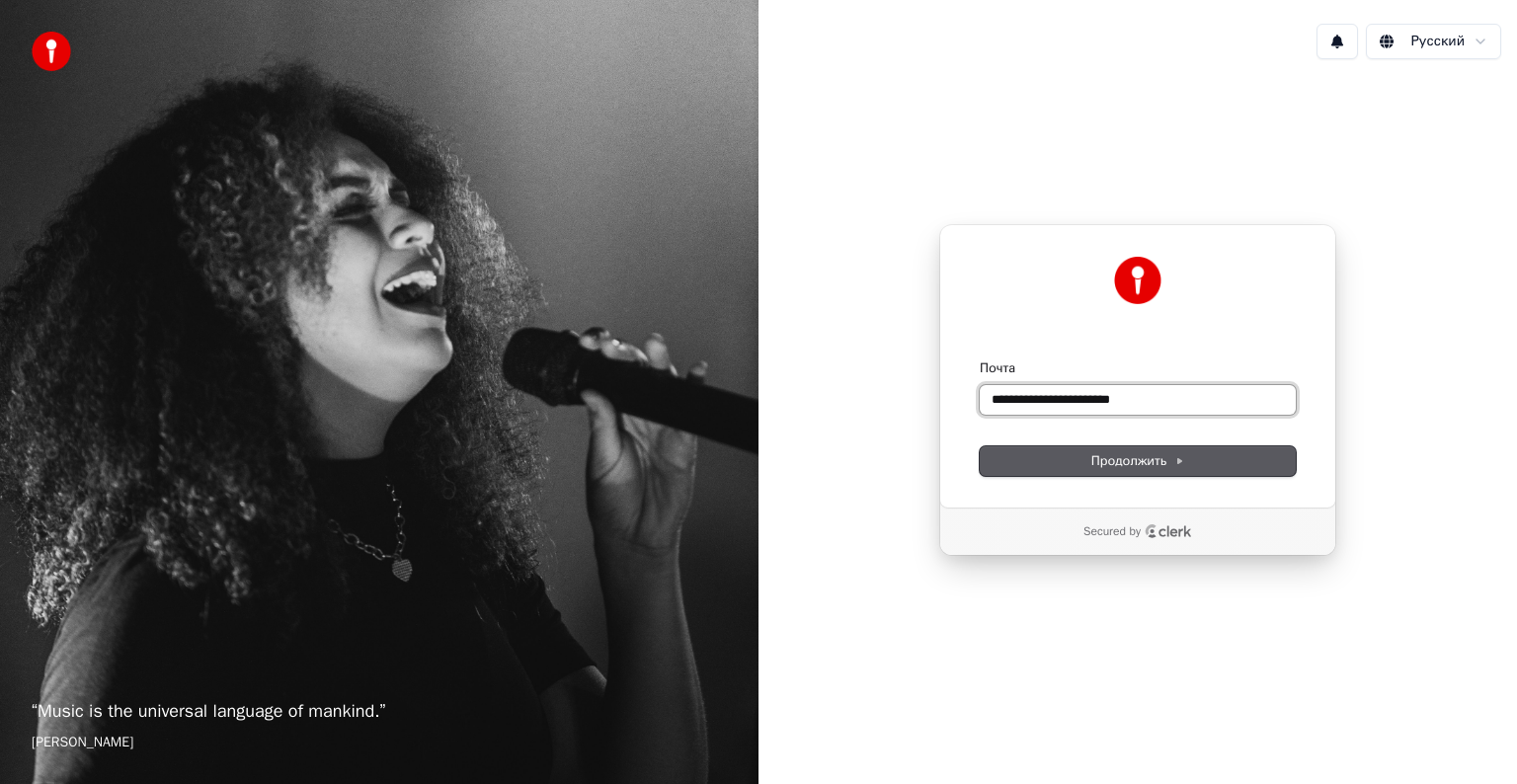 click at bounding box center (980, 359) 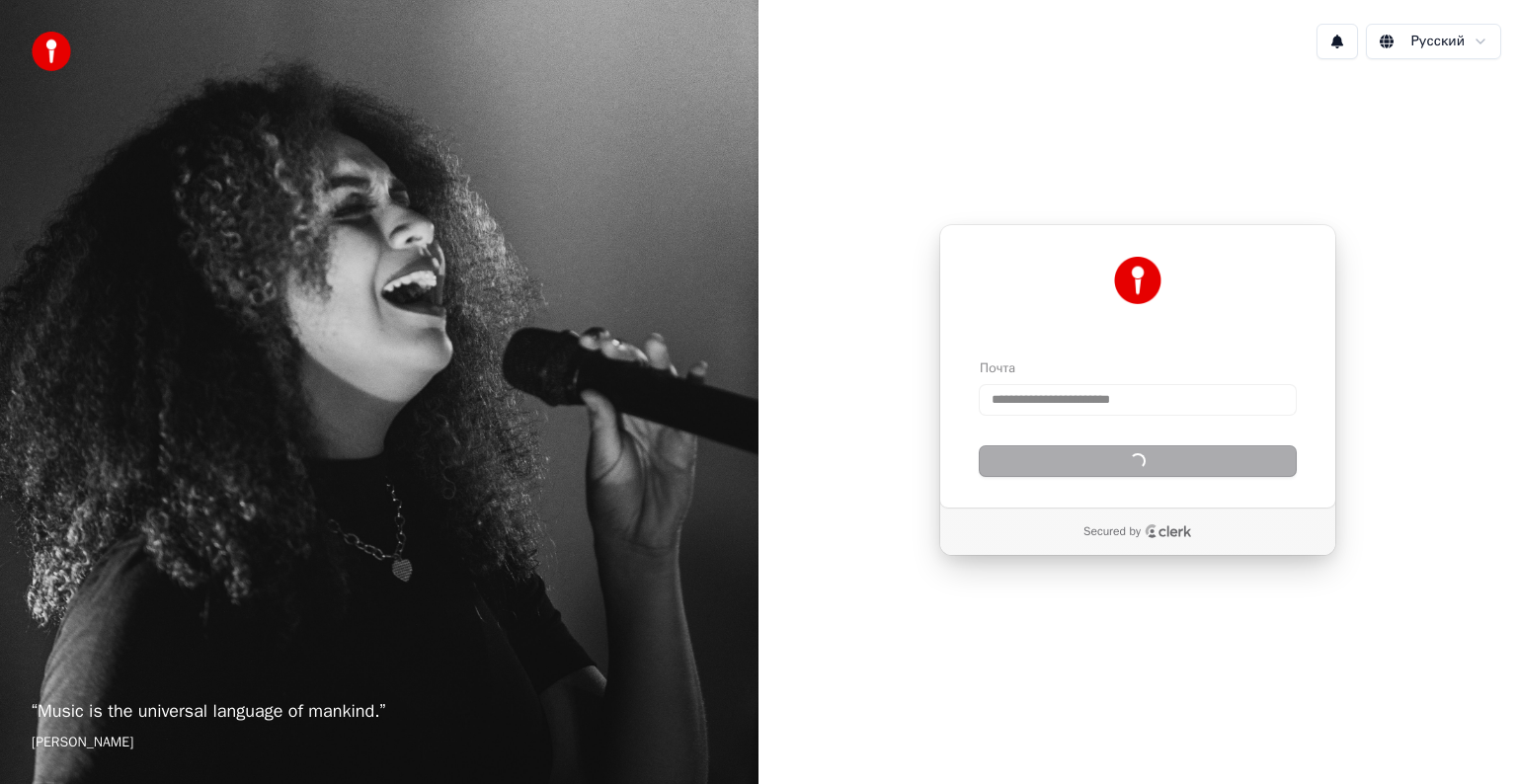 type on "**********" 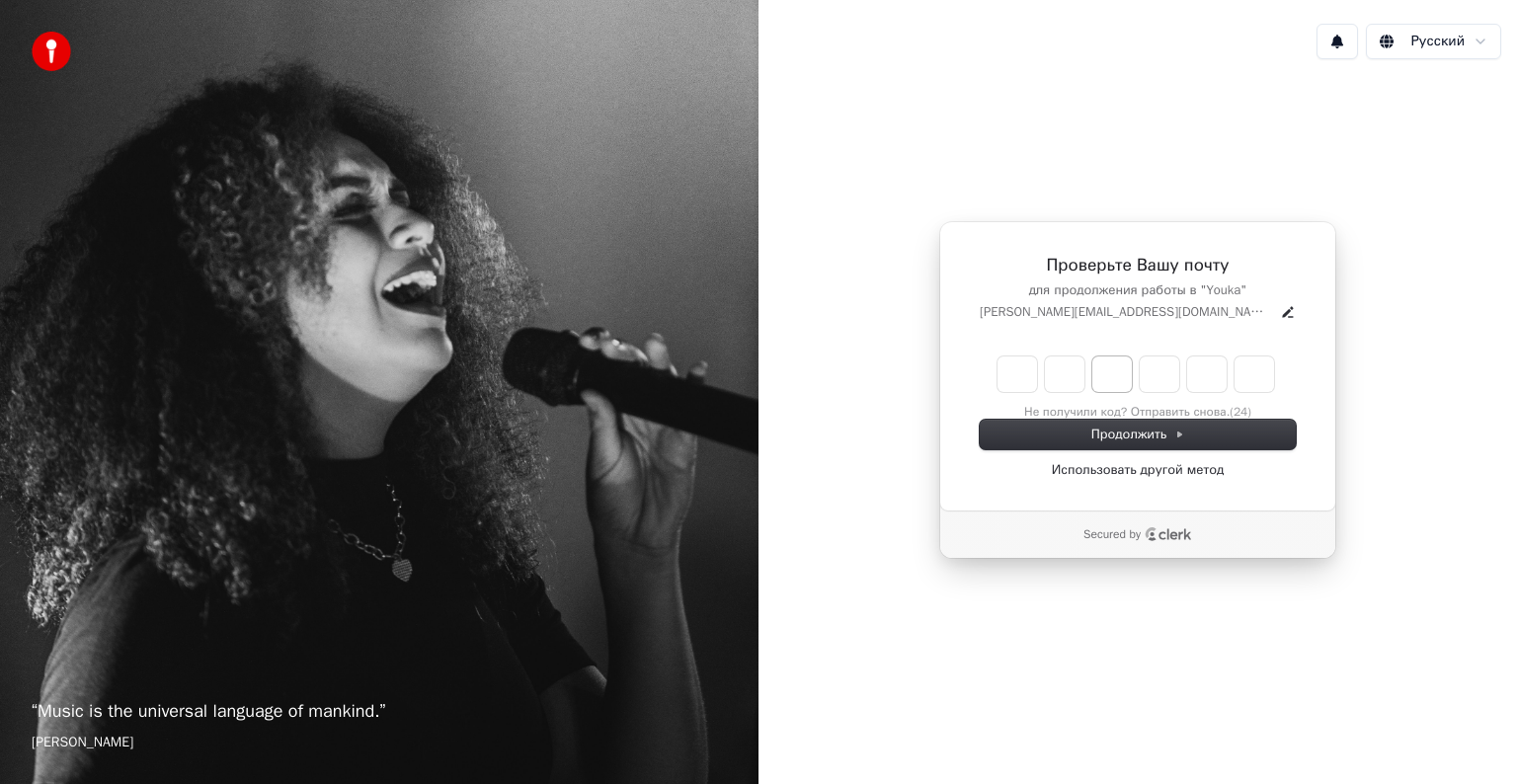 type on "*" 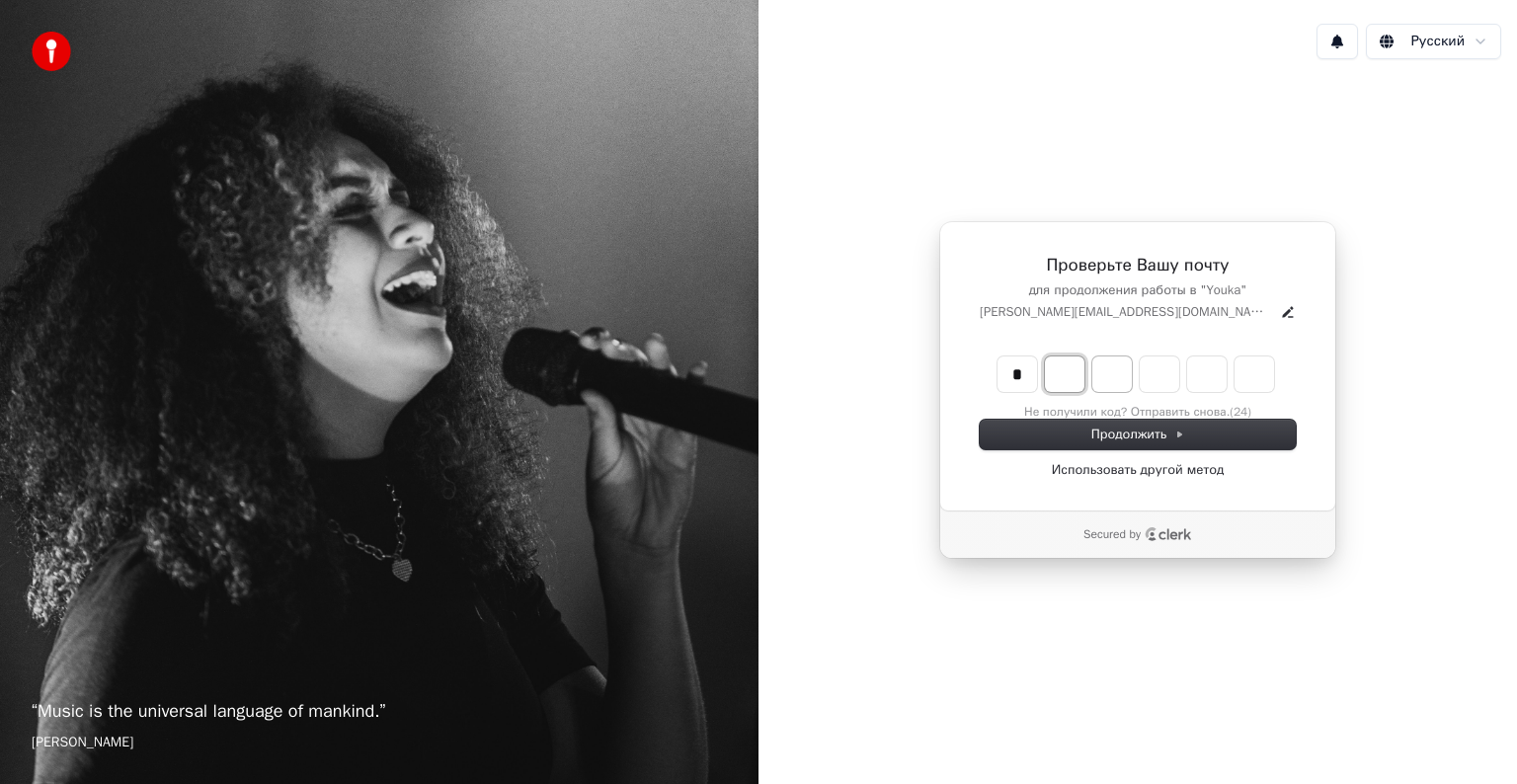 type on "*" 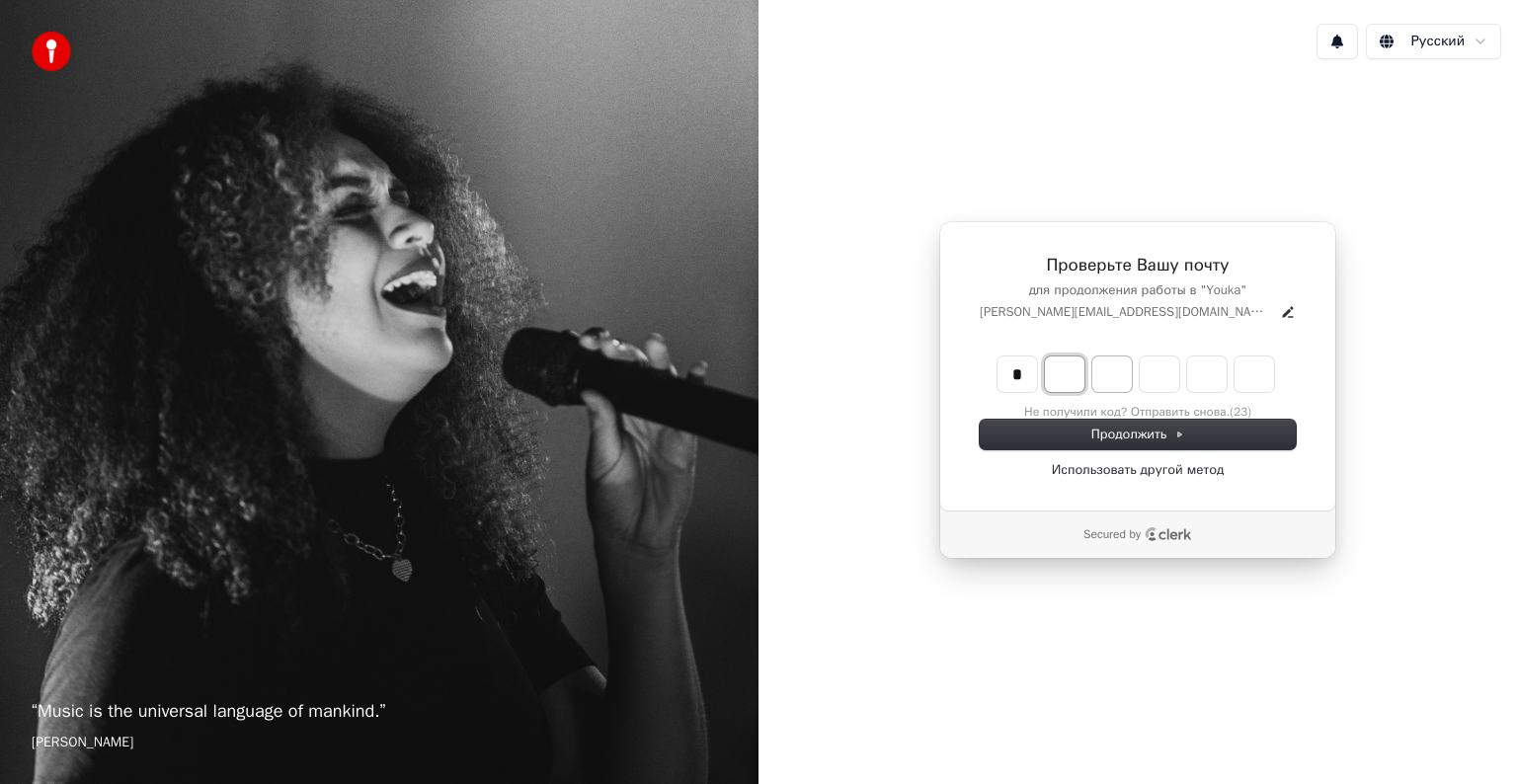 type on "*" 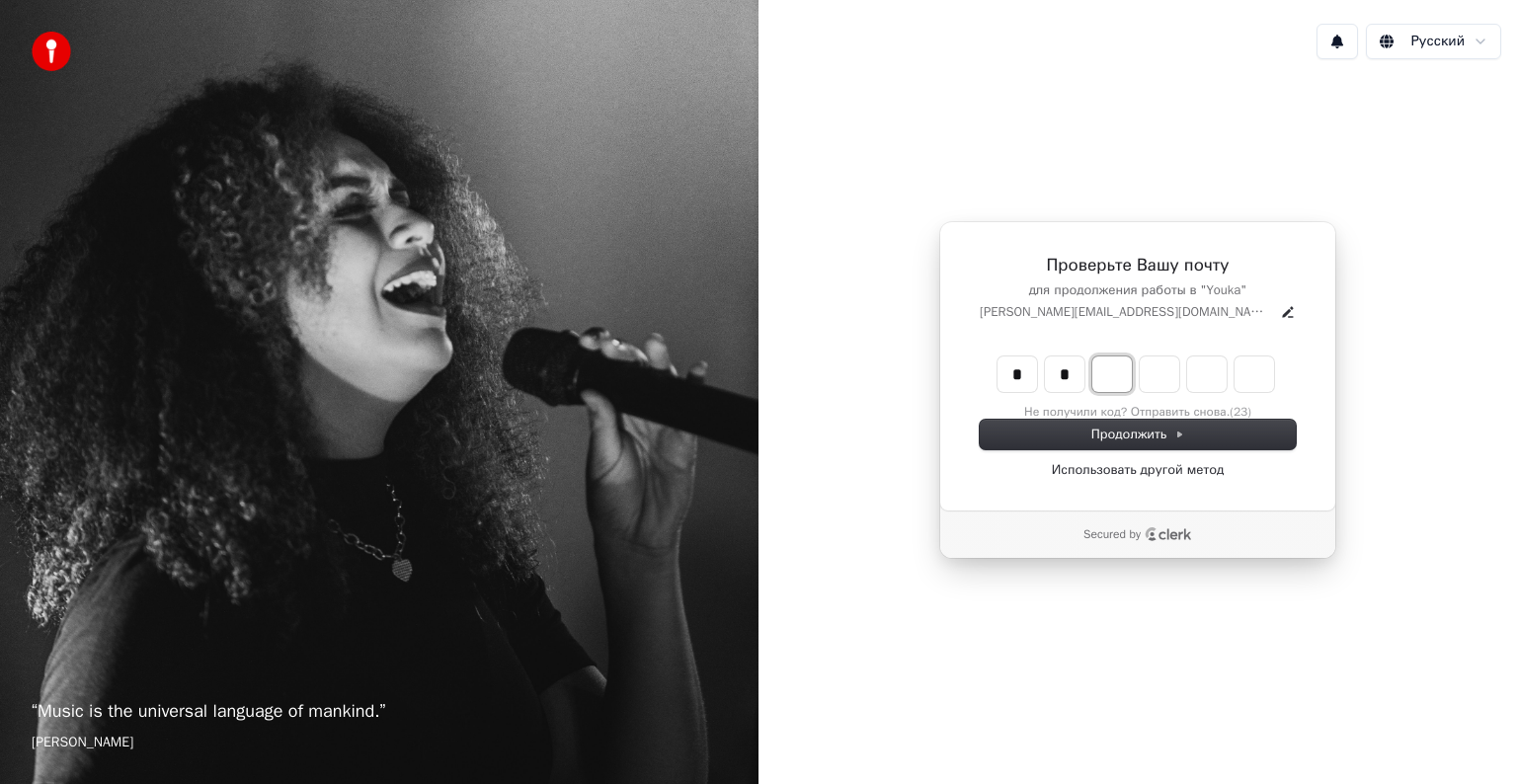 type on "**" 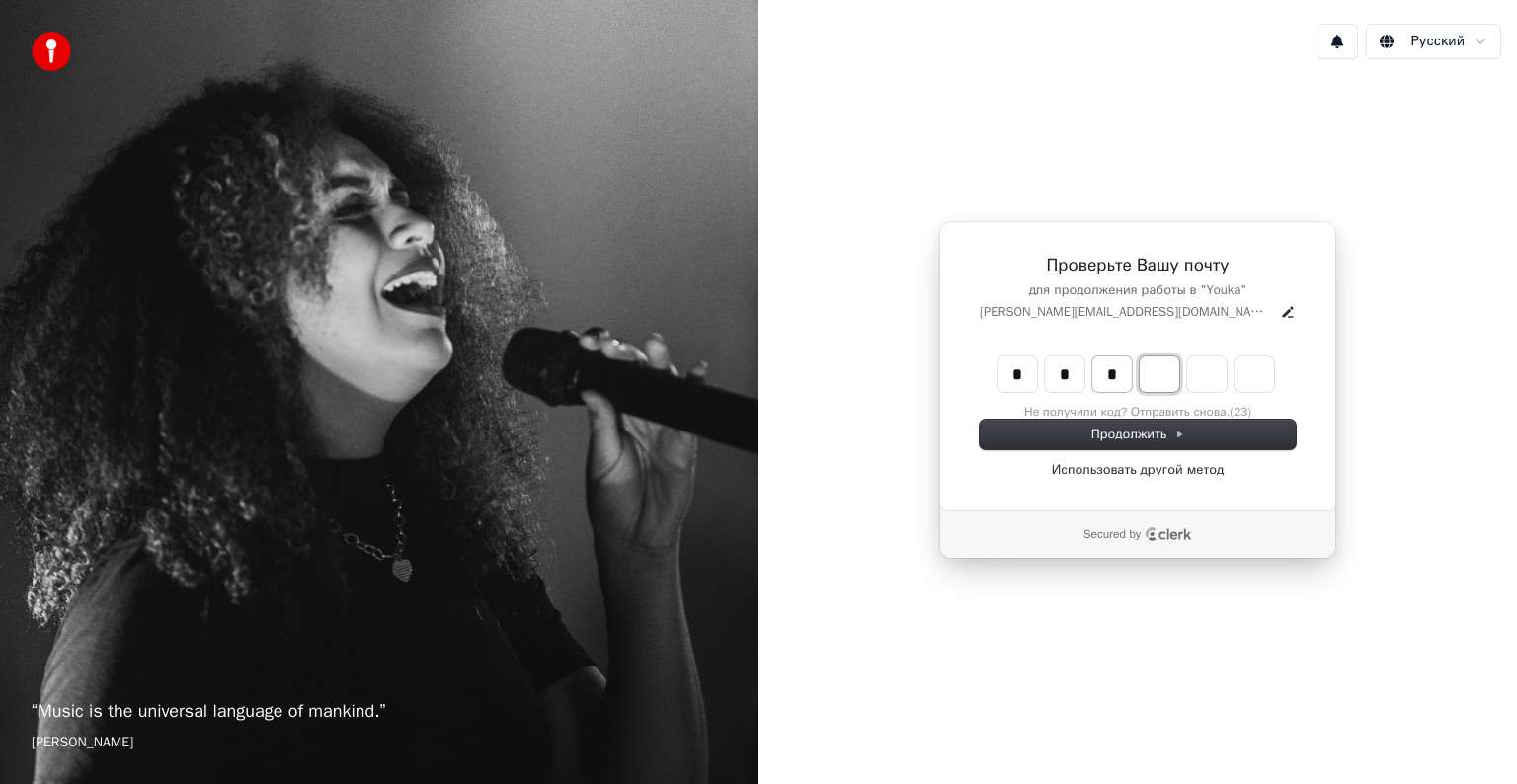 type on "***" 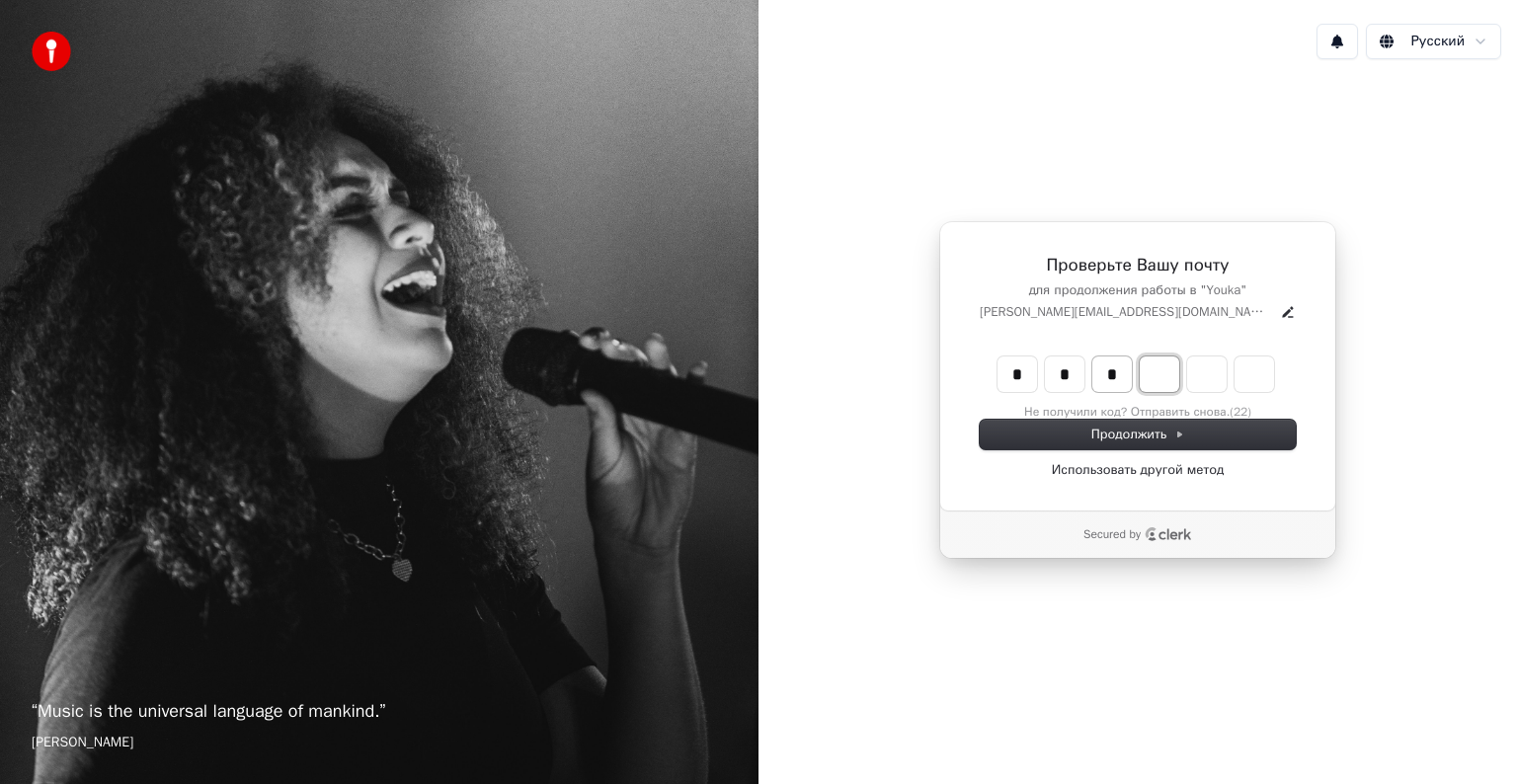 type on "*" 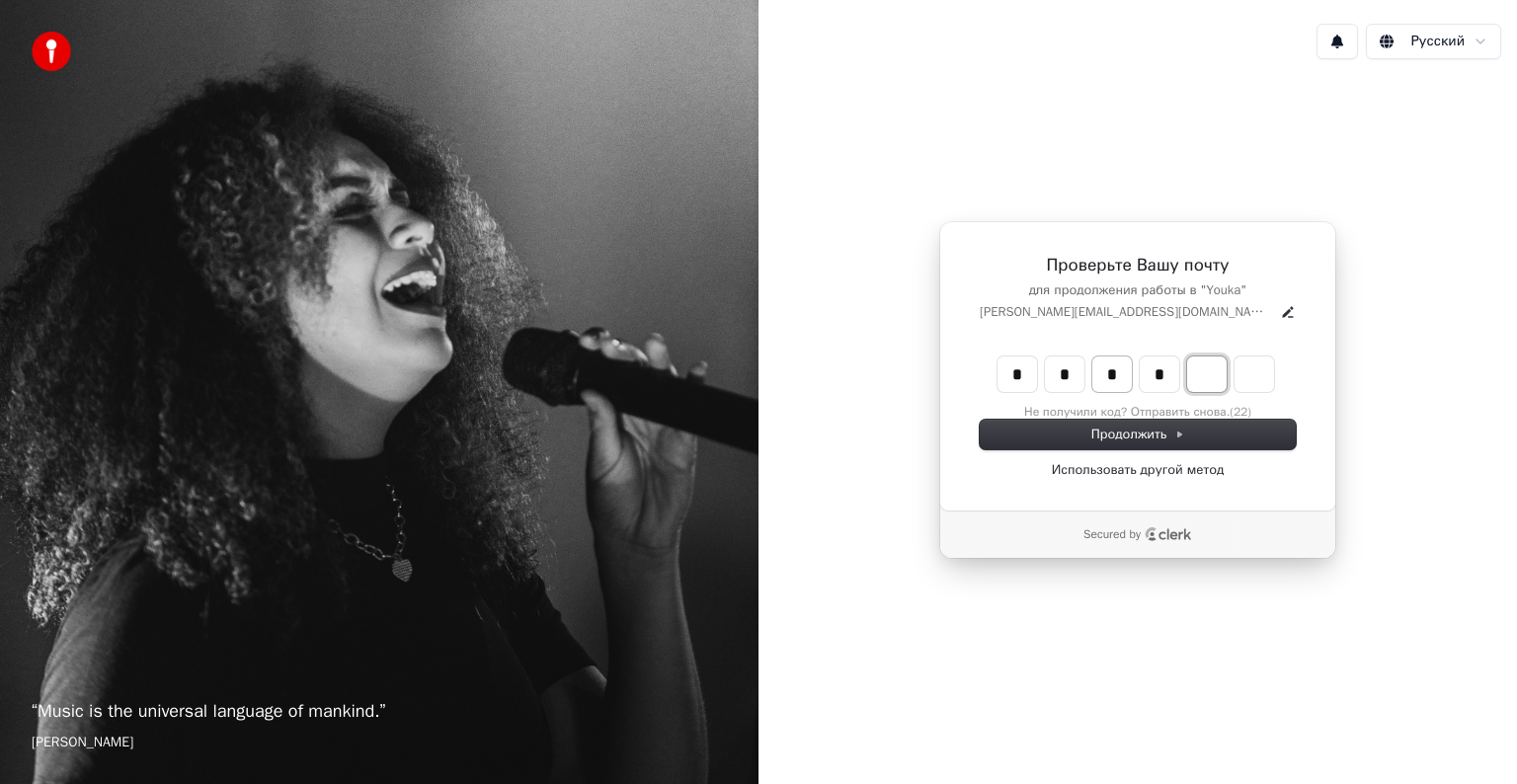 type on "****" 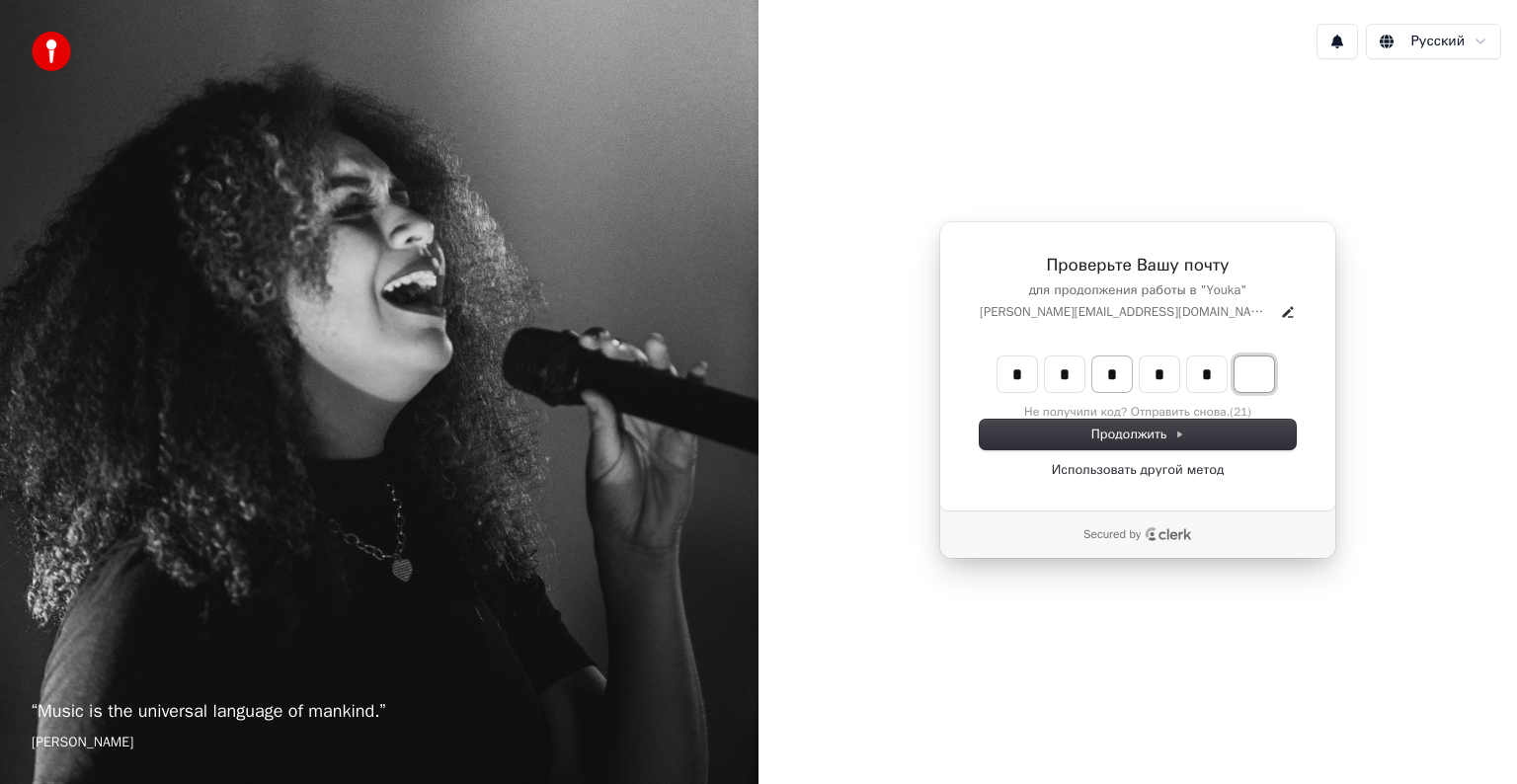 type on "******" 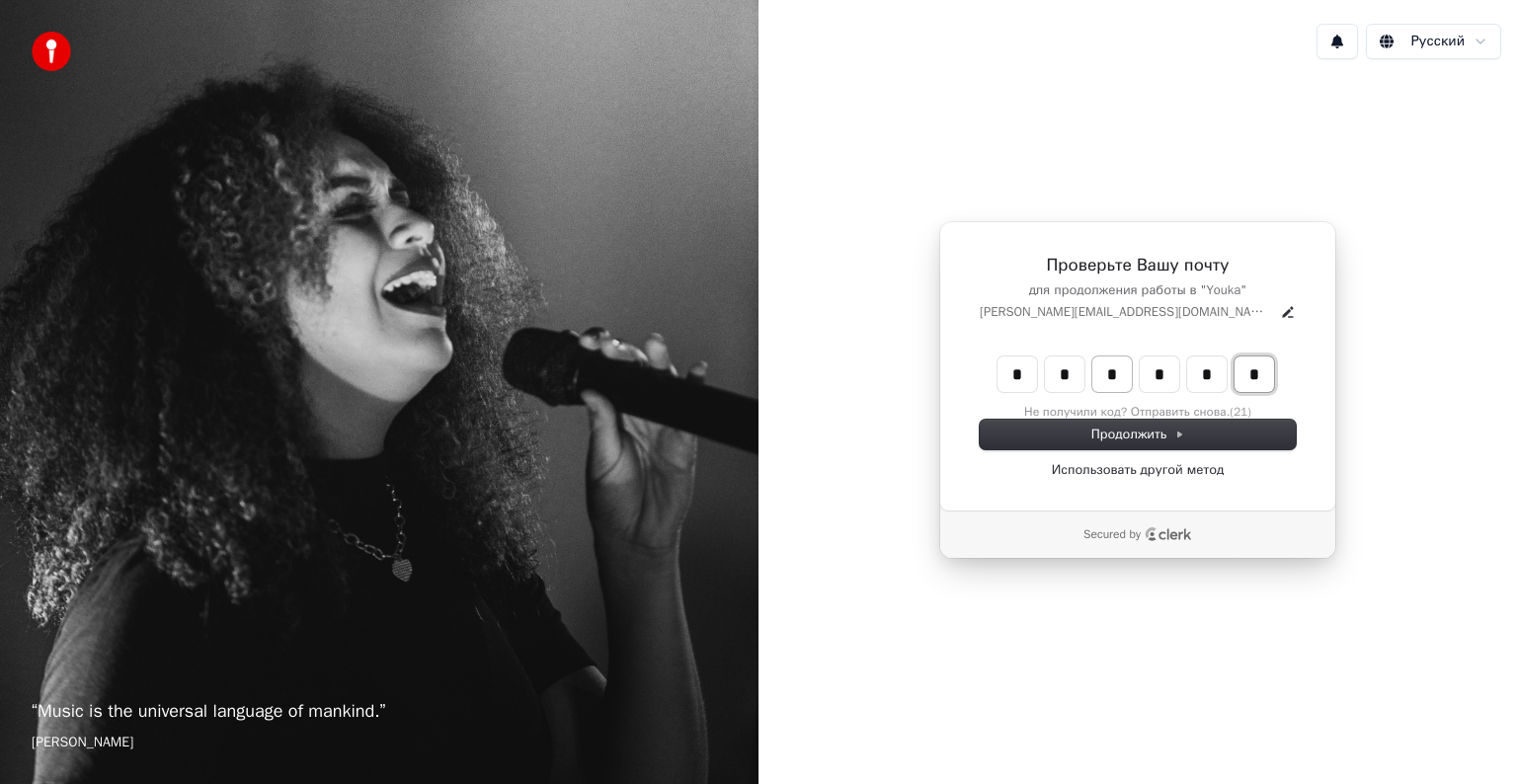 type on "*" 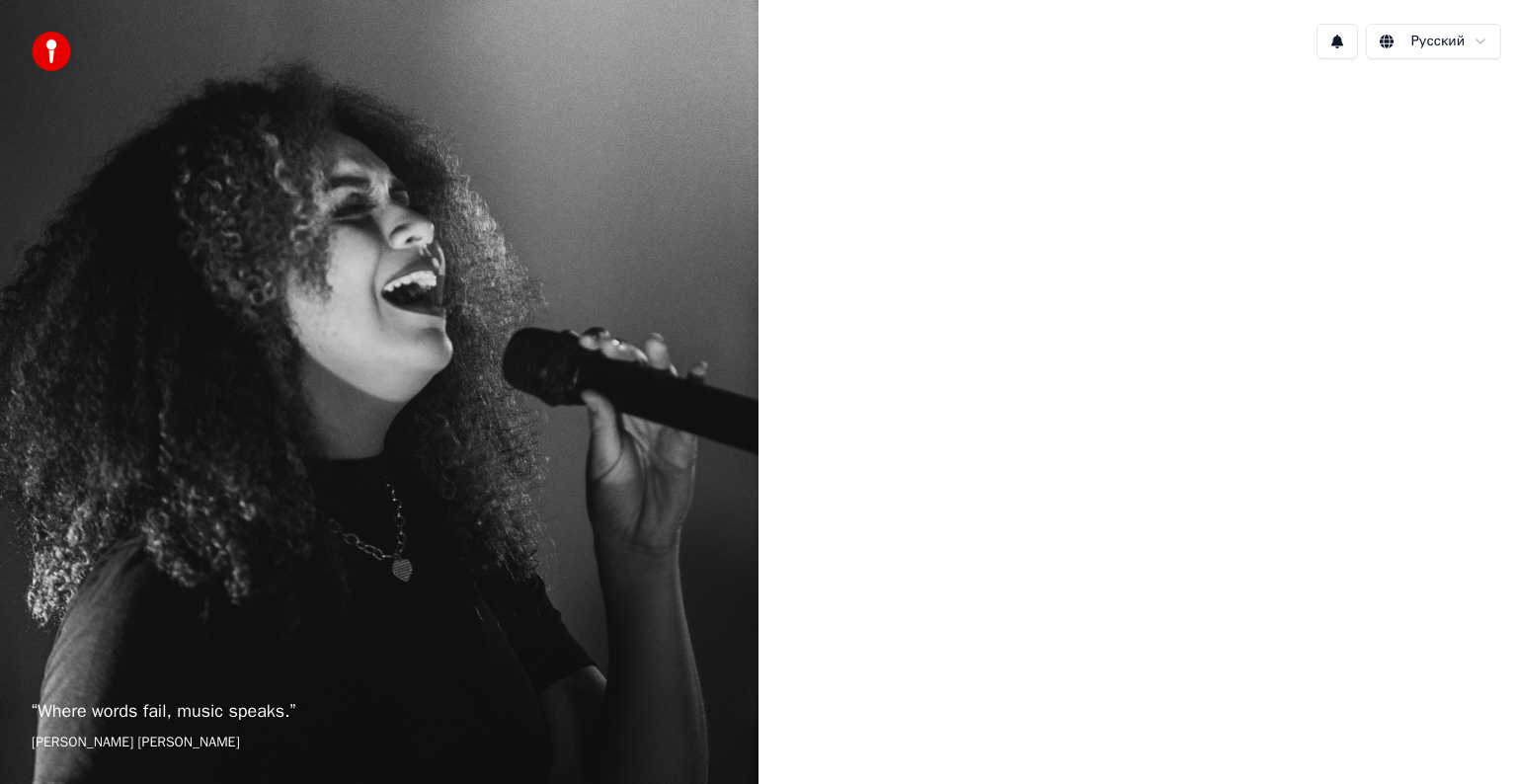 scroll, scrollTop: 0, scrollLeft: 0, axis: both 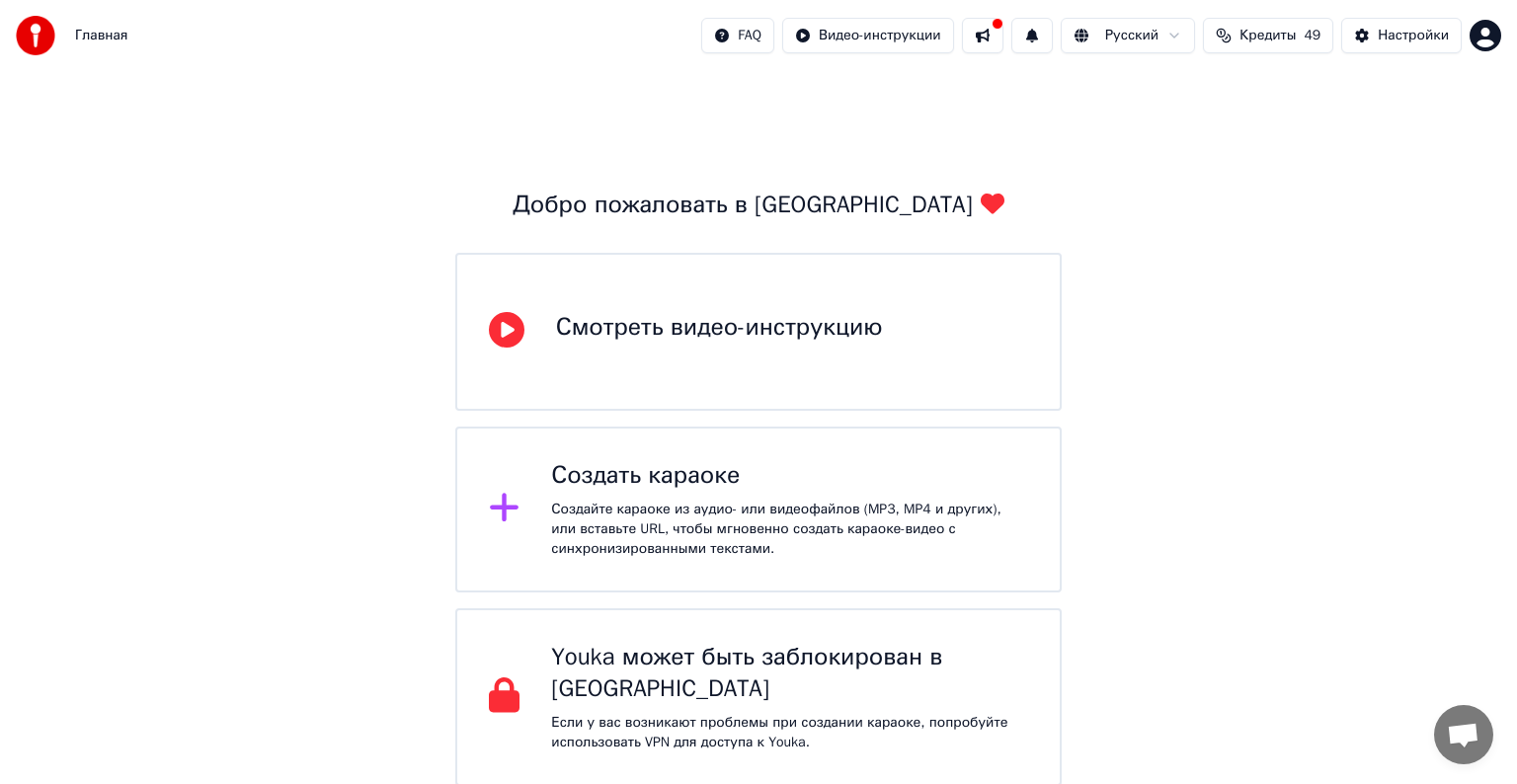 click at bounding box center [983, 36] 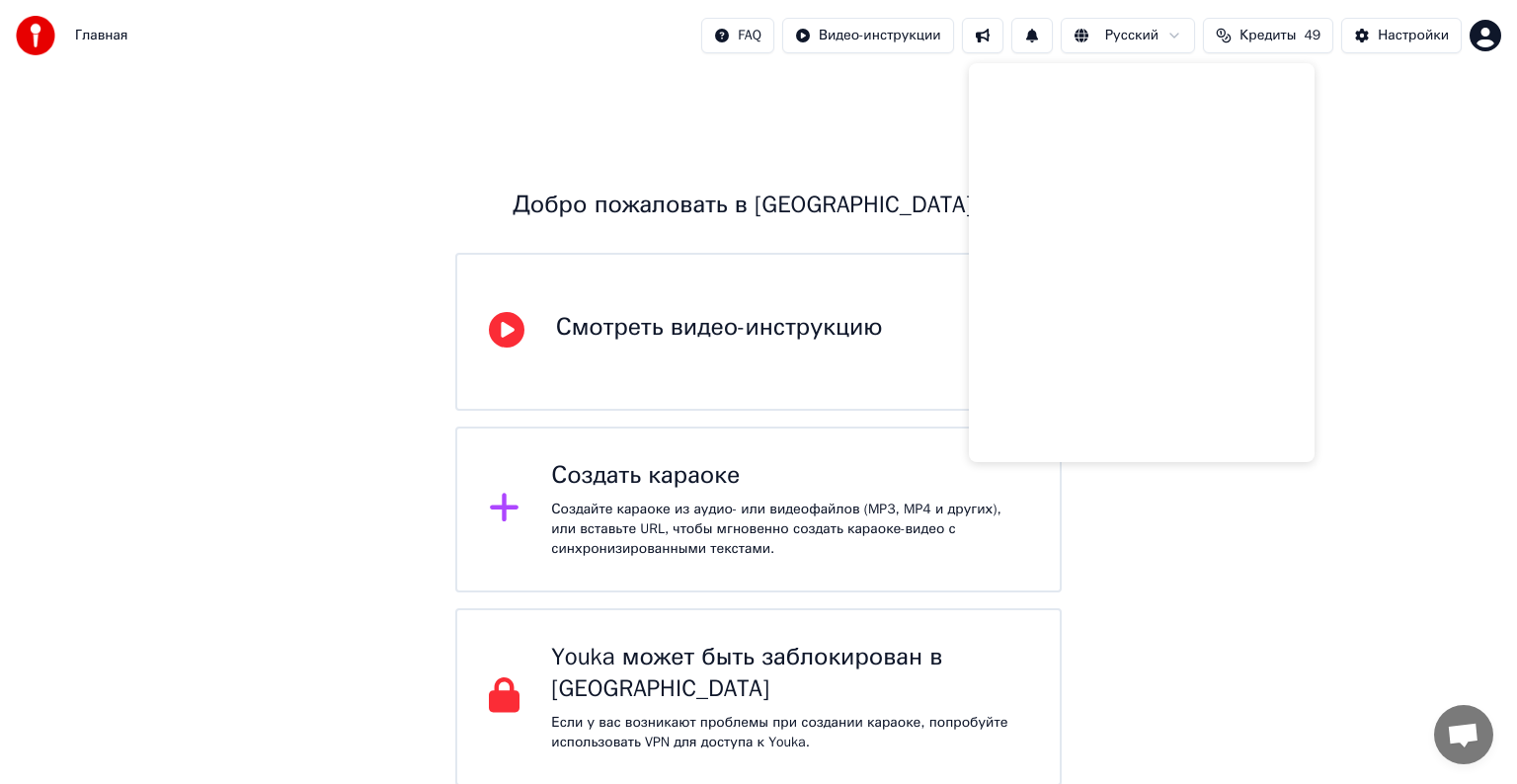 click on "Кредиты" at bounding box center [1267, 36] 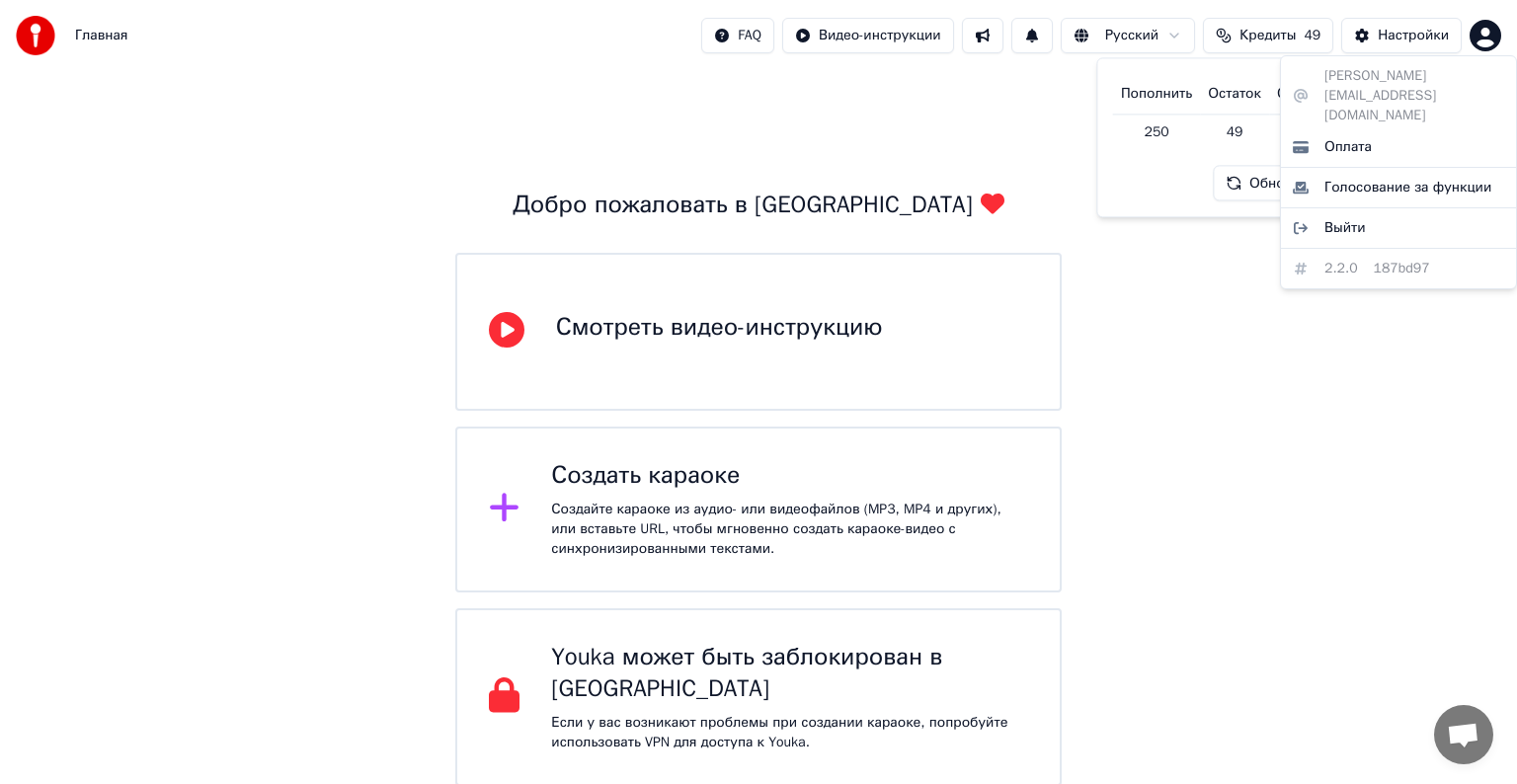 click on "Главная FAQ Видео-инструкции Русский Кредиты 49 Настройки Добро пожаловать в Youka Смотреть видео-инструкцию Создать караоке Создайте караоке из аудио- или видеофайлов (MP3, MP4 и других), или вставьте URL, чтобы мгновенно создать караоке-видео с синхронизированными текстами. Youka может быть заблокирован в России Если у вас возникают проблемы при создании караоке, попробуйте использовать VPN для доступа к Youka. Пополнить Остаток Срок действия (дней) 250 49 343 Обновить alisaleanovich@gmail.com Оплата Голосование за функции Выйти 2.2.0 187bd97" at bounding box center [758, 393] 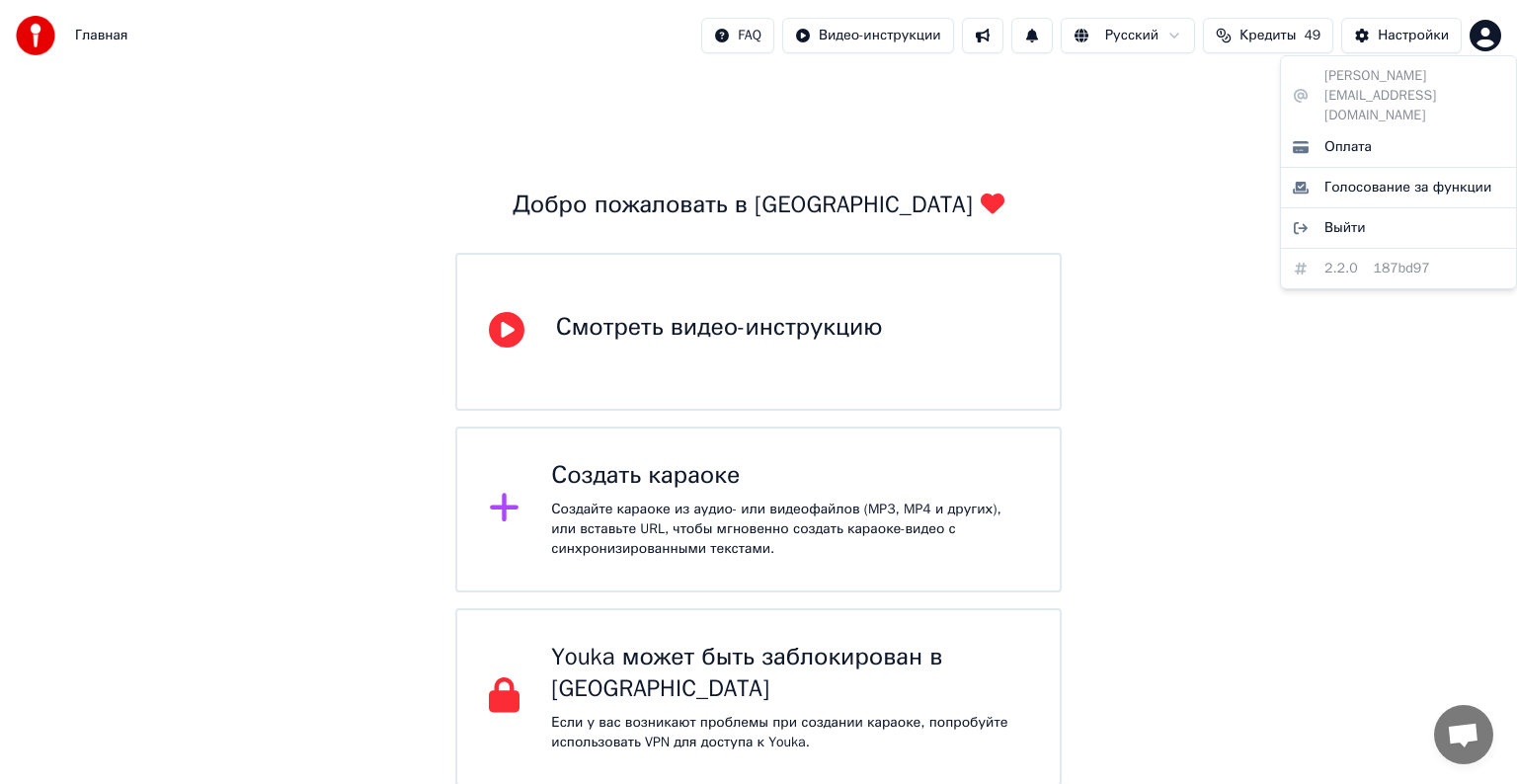 click on "Главная FAQ Видео-инструкции Русский Кредиты 49 Настройки Добро пожаловать в Youka Смотреть видео-инструкцию Создать караоке Создайте караоке из аудио- или видеофайлов (MP3, MP4 и других), или вставьте URL, чтобы мгновенно создать караоке-видео с синхронизированными текстами. Youka может быть заблокирован в России Если у вас возникают проблемы при создании караоке, попробуйте использовать VPN для доступа к Youka. alisaleanovich@gmail.com Оплата Голосование за функции Выйти 2.2.0 187bd97" at bounding box center (758, 393) 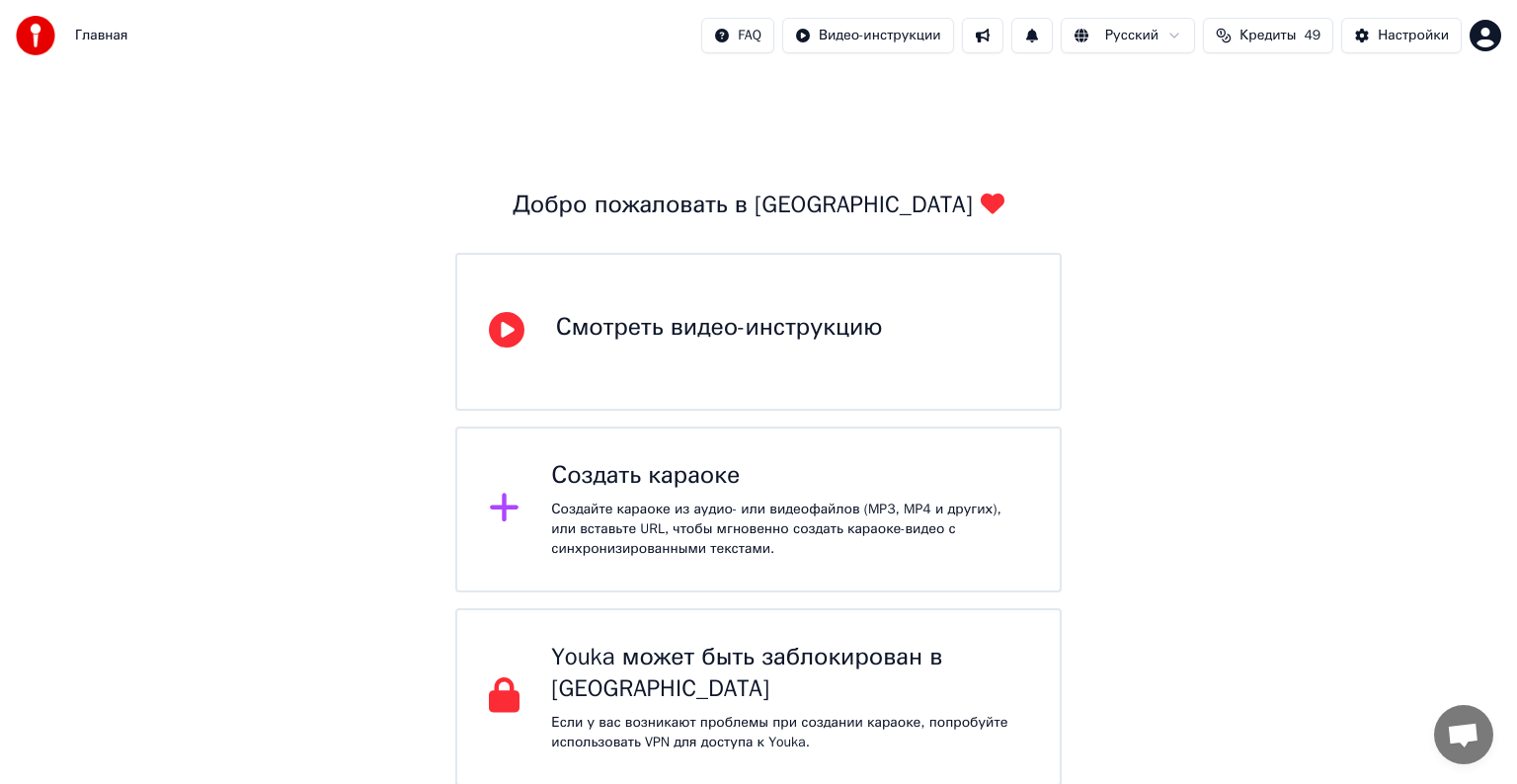 click at bounding box center (36, 36) 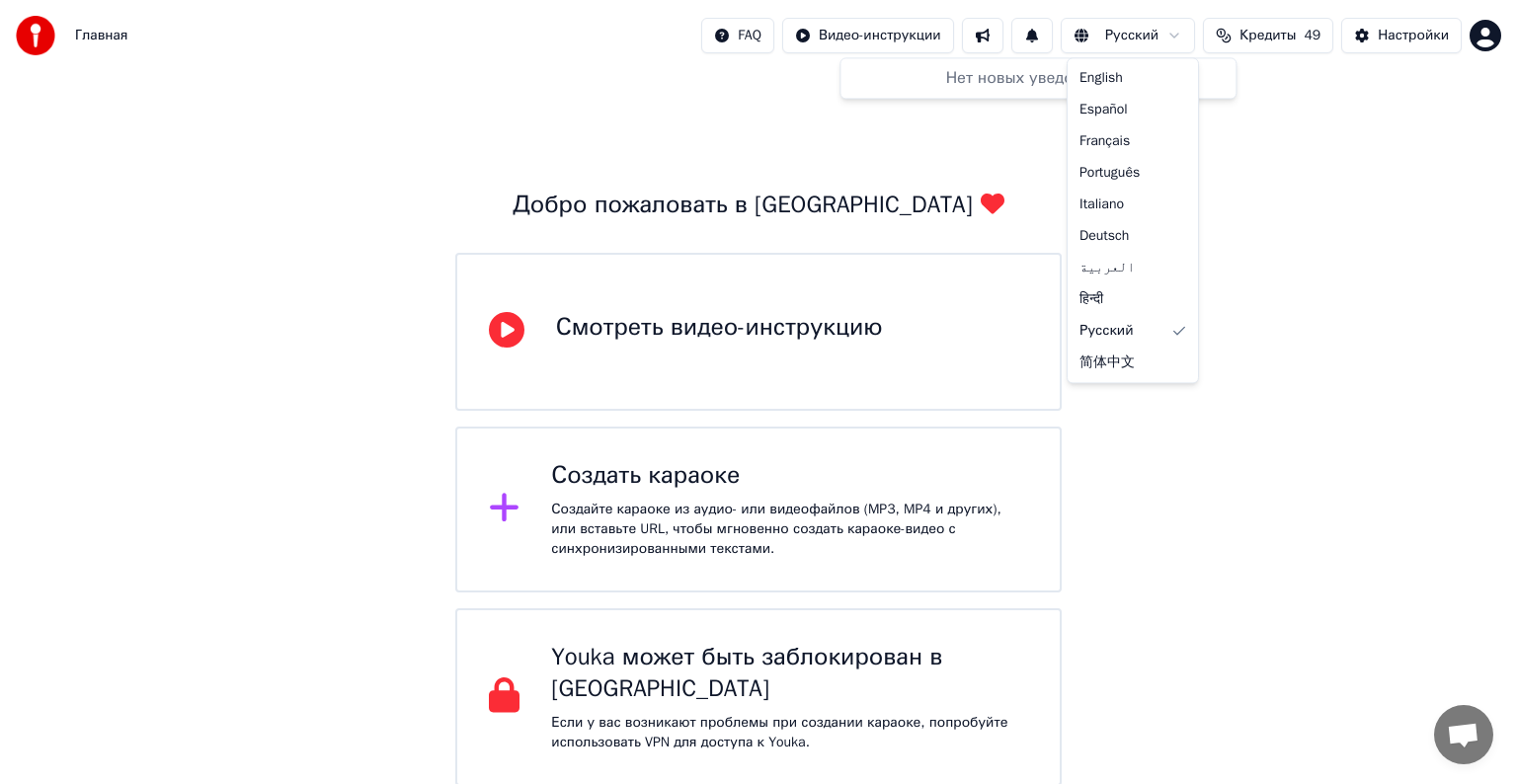click on "Главная FAQ Видео-инструкции Русский Кредиты 49 Настройки Добро пожаловать в Youka Смотреть видео-инструкцию Создать караоке Создайте караоке из аудио- или видеофайлов (MP3, MP4 и других), или вставьте URL, чтобы мгновенно создать караоке-видео с синхронизированными текстами. Youka может быть заблокирован в России Если у вас возникают проблемы при создании караоке, попробуйте использовать VPN для доступа к Youka. Нет новых уведомлений English Español Français Português Italiano Deutsch العربية हिन्दी Русский 简体中文" at bounding box center (758, 393) 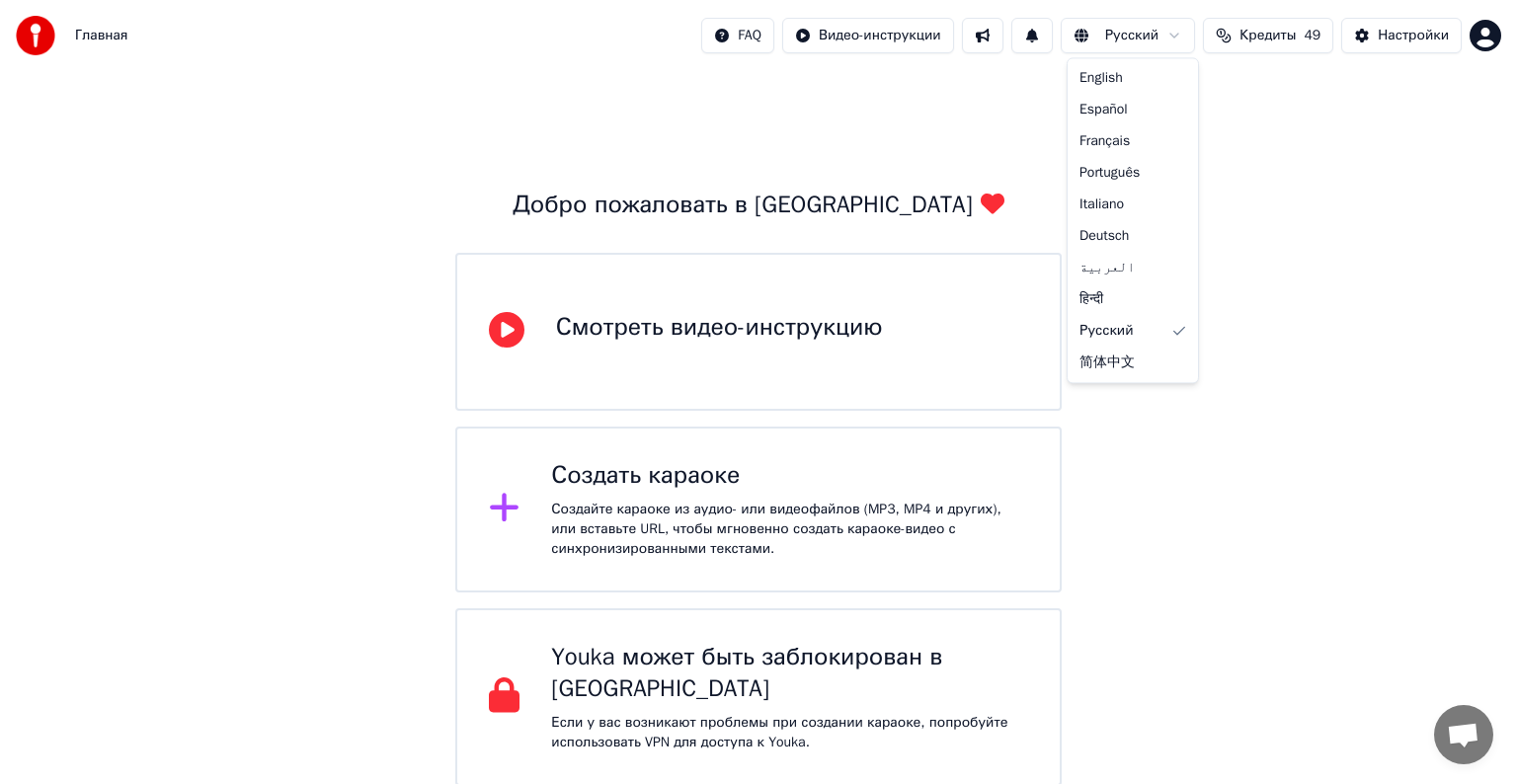 click on "Главная FAQ Видео-инструкции Русский Кредиты 49 Настройки Добро пожаловать в Youka Смотреть видео-инструкцию Создать караоке Создайте караоке из аудио- или видеофайлов (MP3, MP4 и других), или вставьте URL, чтобы мгновенно создать караоке-видео с синхронизированными текстами. Youka может быть заблокирован в России Если у вас возникают проблемы при создании караоке, попробуйте использовать VPN для доступа к Youka. English Español Français Português Italiano Deutsch العربية हिन्दी Русский 简体中文" at bounding box center [758, 393] 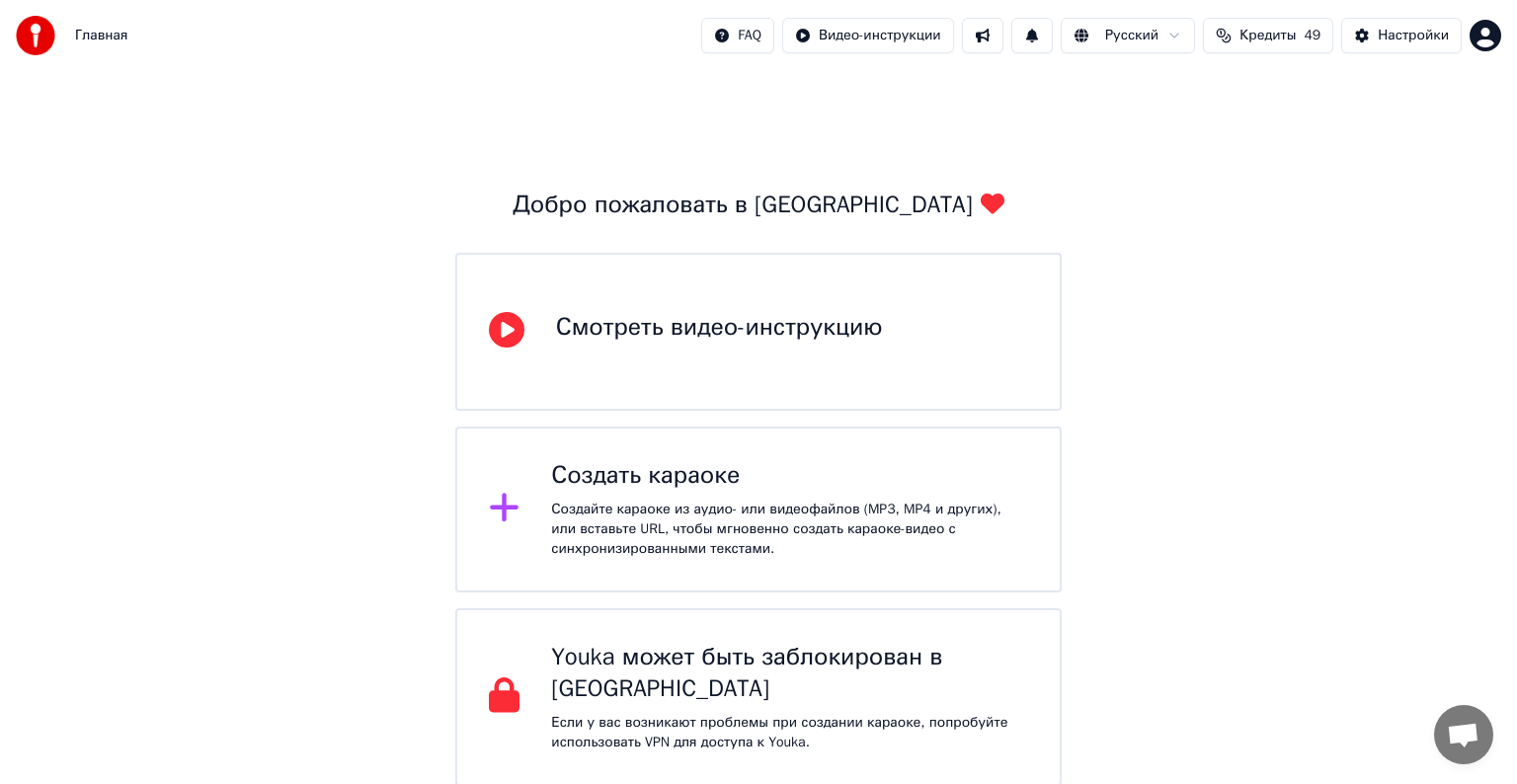 click on "Кредиты" at bounding box center [1267, 36] 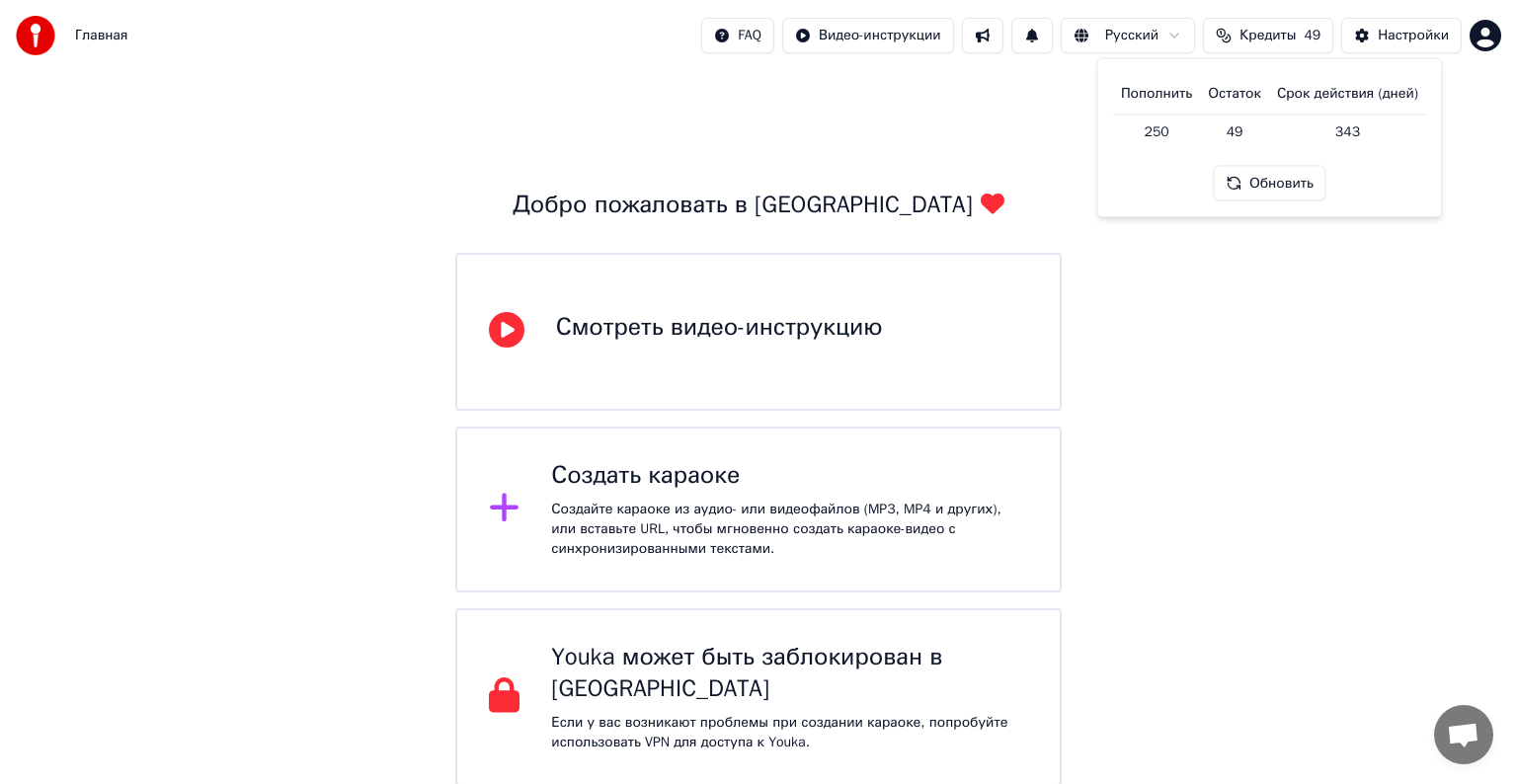 click on "Пополнить" at bounding box center (1157, 94) 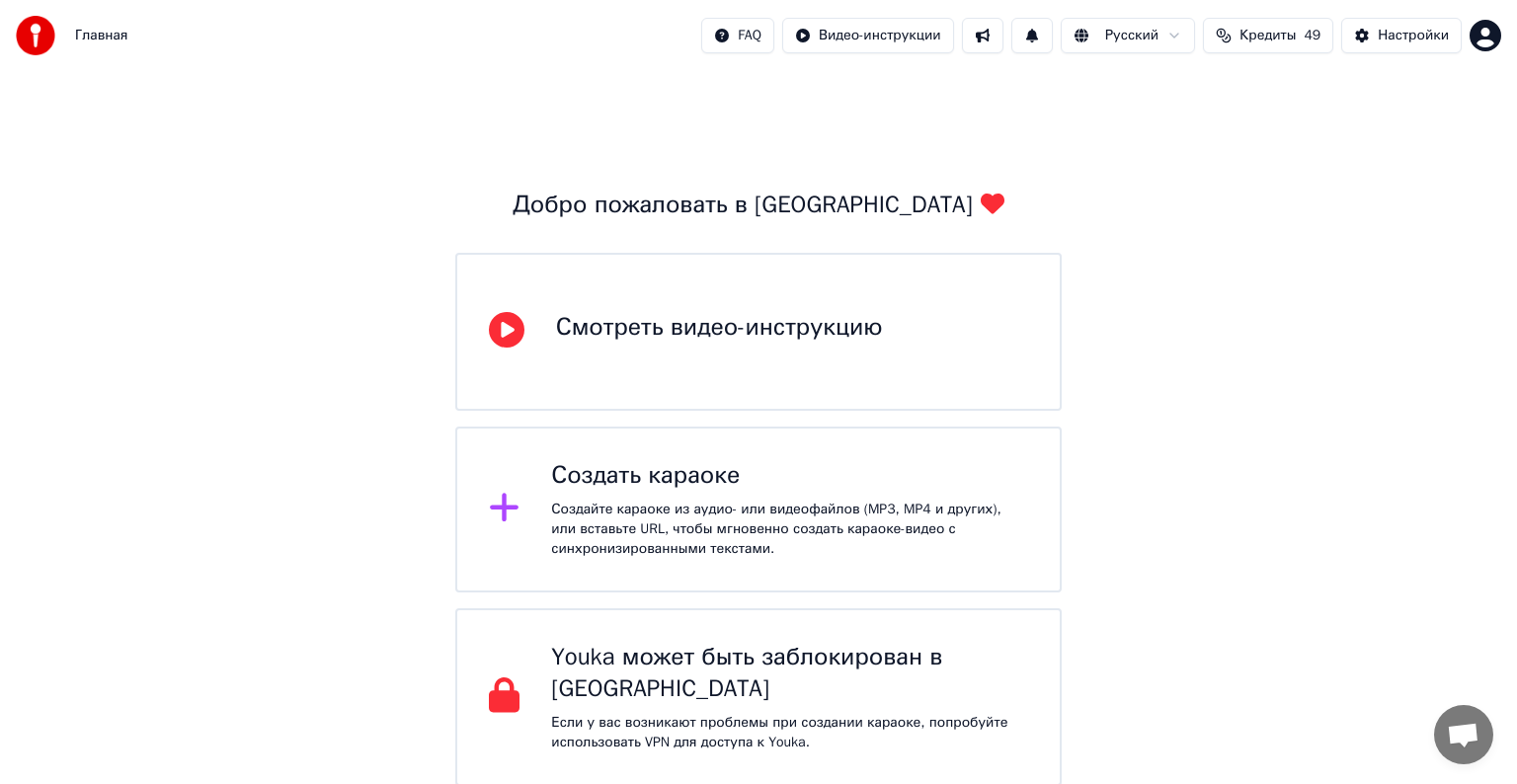 click on "Создайте караоке из аудио- или видеофайлов (MP3, MP4 и других), или вставьте URL, чтобы мгновенно создать караоке-видео с синхронизированными текстами." at bounding box center [789, 529] 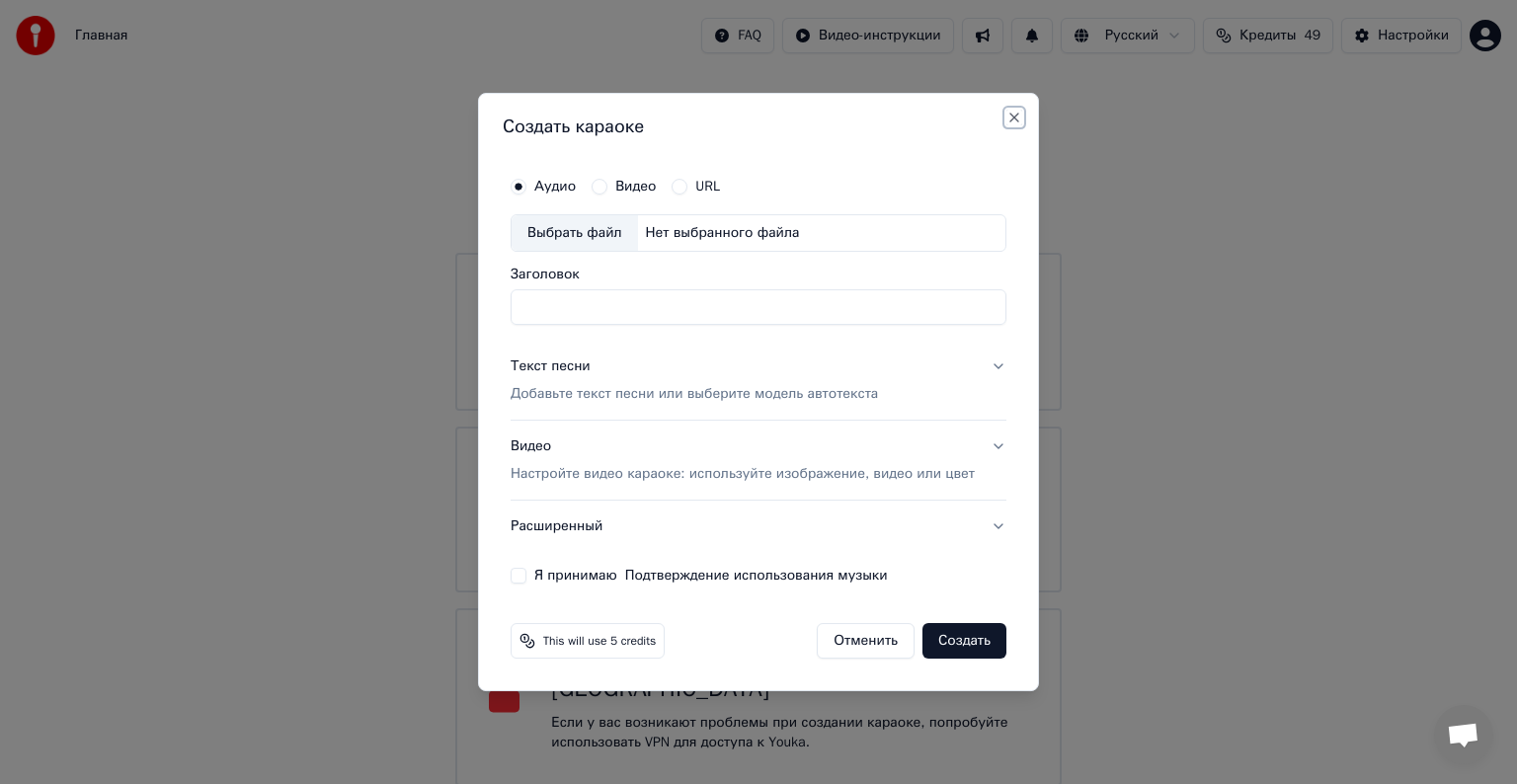 click on "Close" at bounding box center [1014, 118] 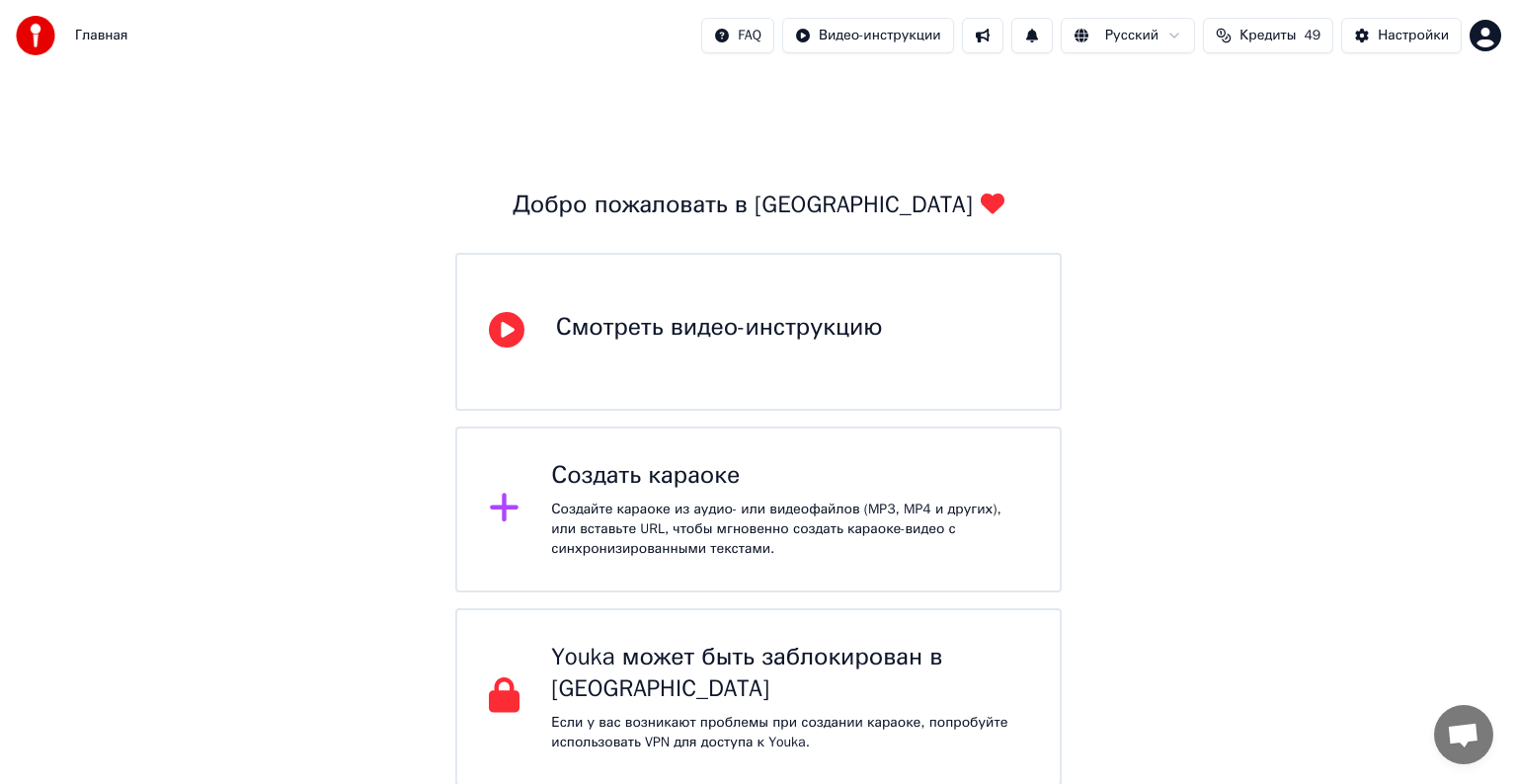 drag, startPoint x: 1509, startPoint y: 146, endPoint x: 1509, endPoint y: 405, distance: 259 